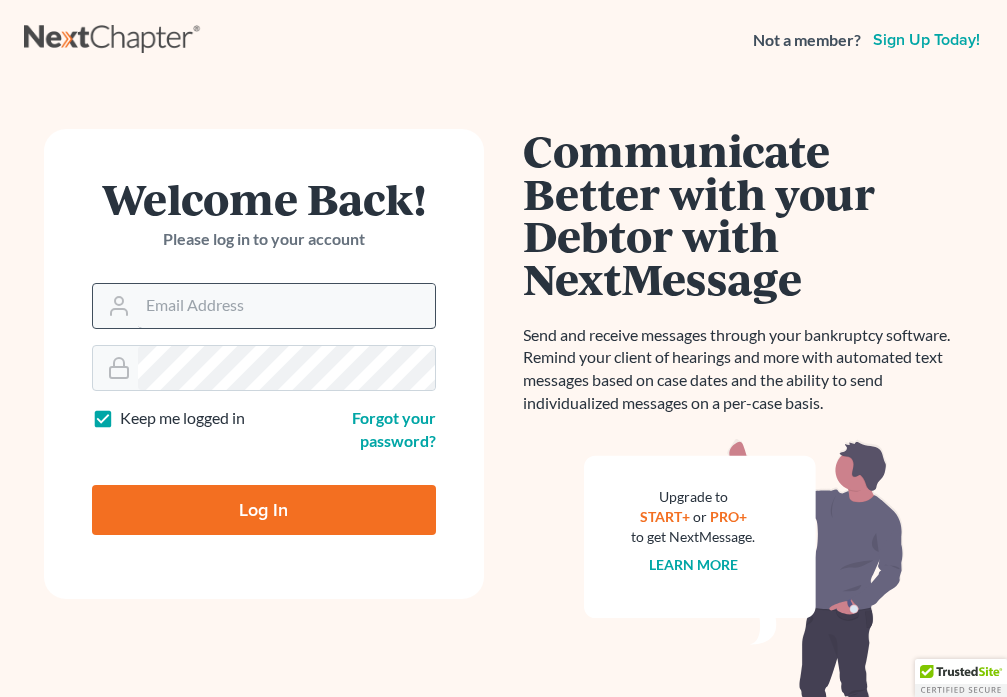 scroll, scrollTop: 0, scrollLeft: 0, axis: both 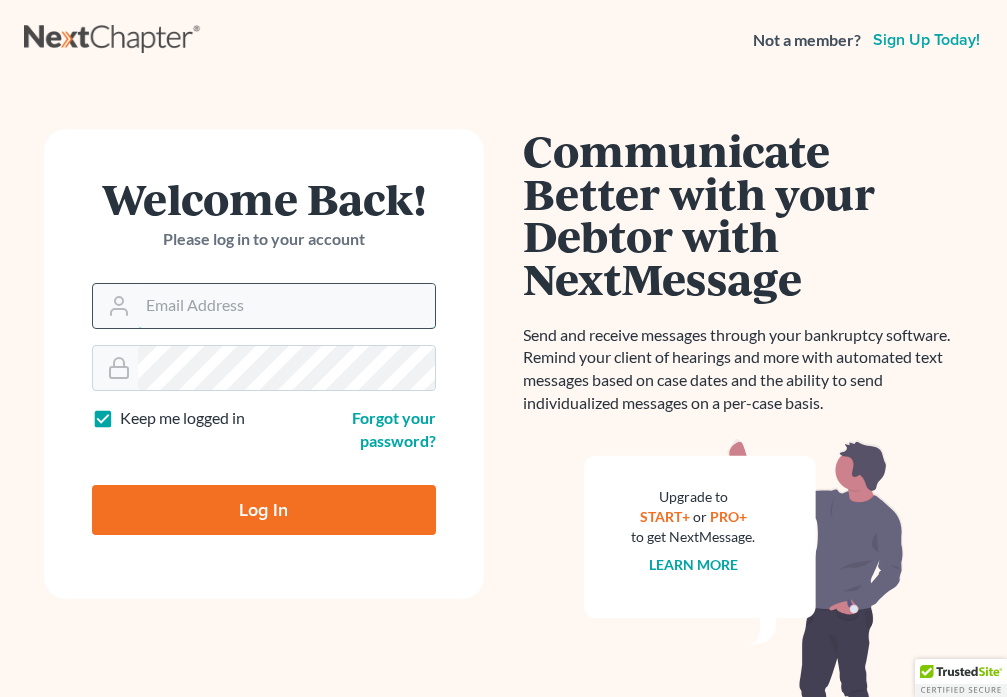 click on "Email Address" at bounding box center (286, 306) 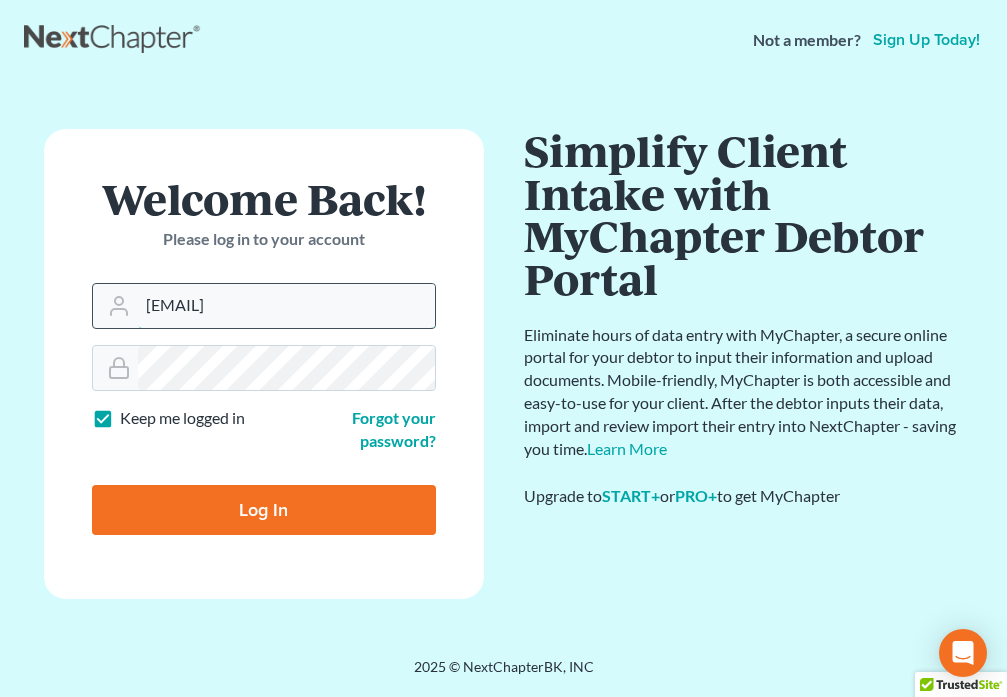 type on "[EMAIL]" 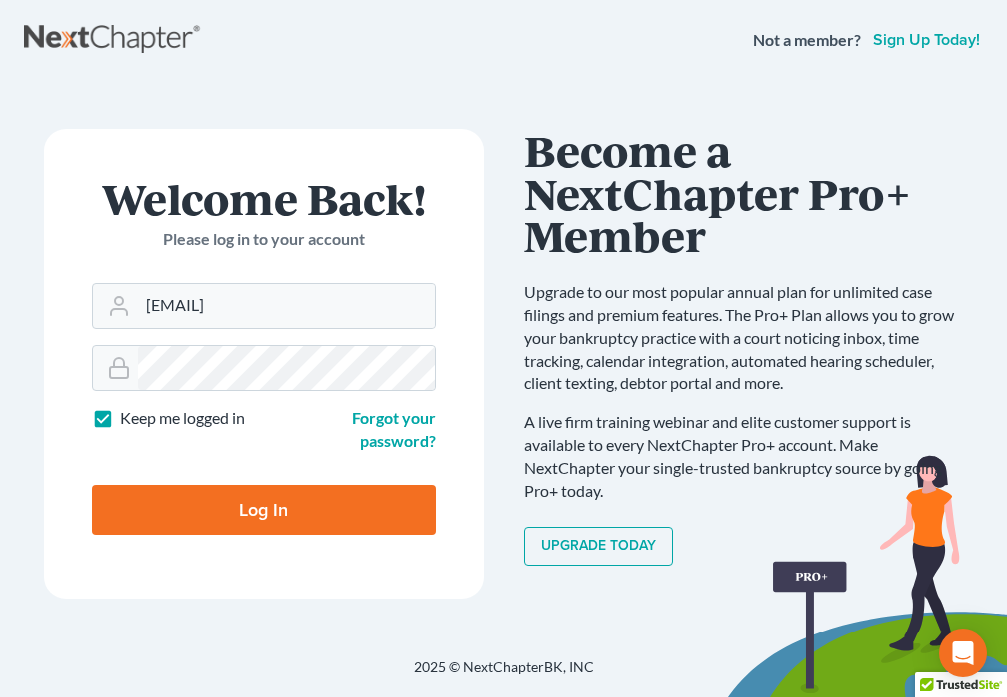 click on "Log In" at bounding box center (264, 510) 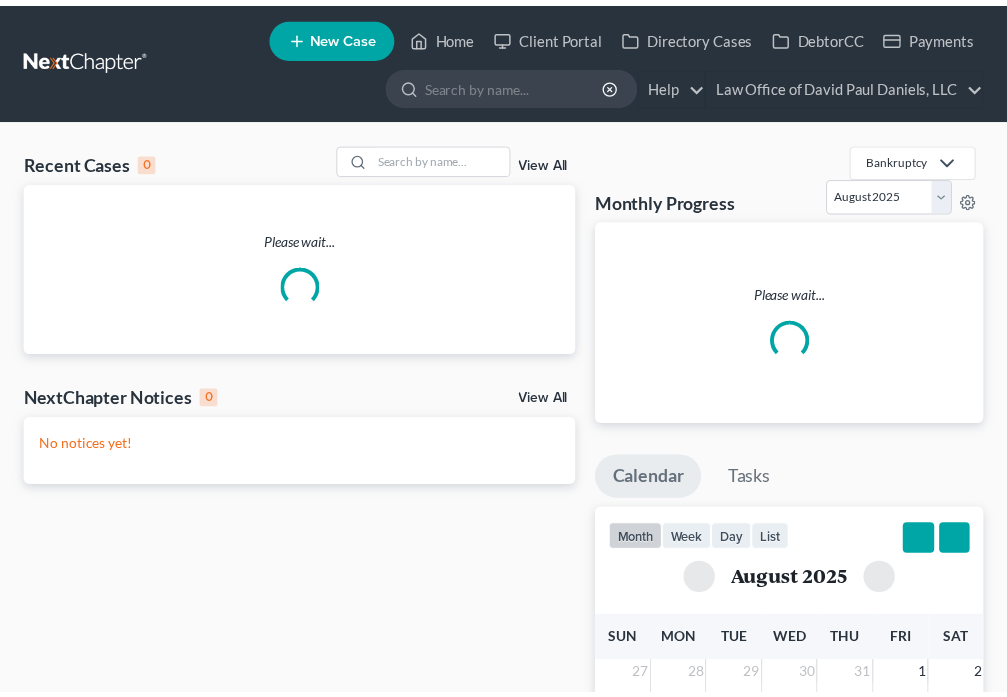 scroll, scrollTop: 0, scrollLeft: 0, axis: both 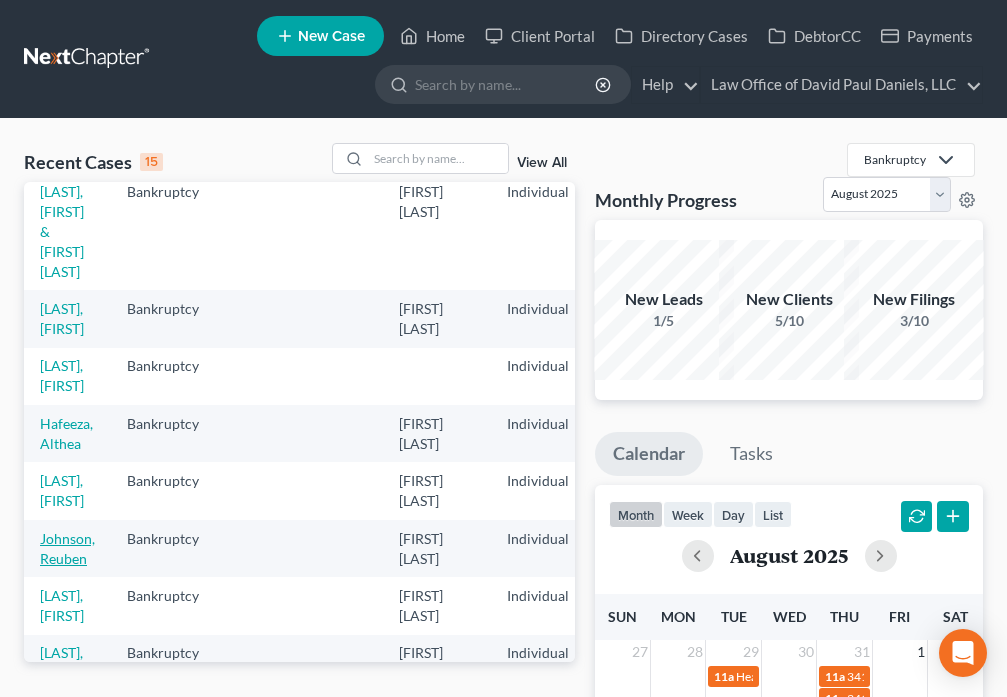 click on "Johnson, Reuben" at bounding box center [67, 548] 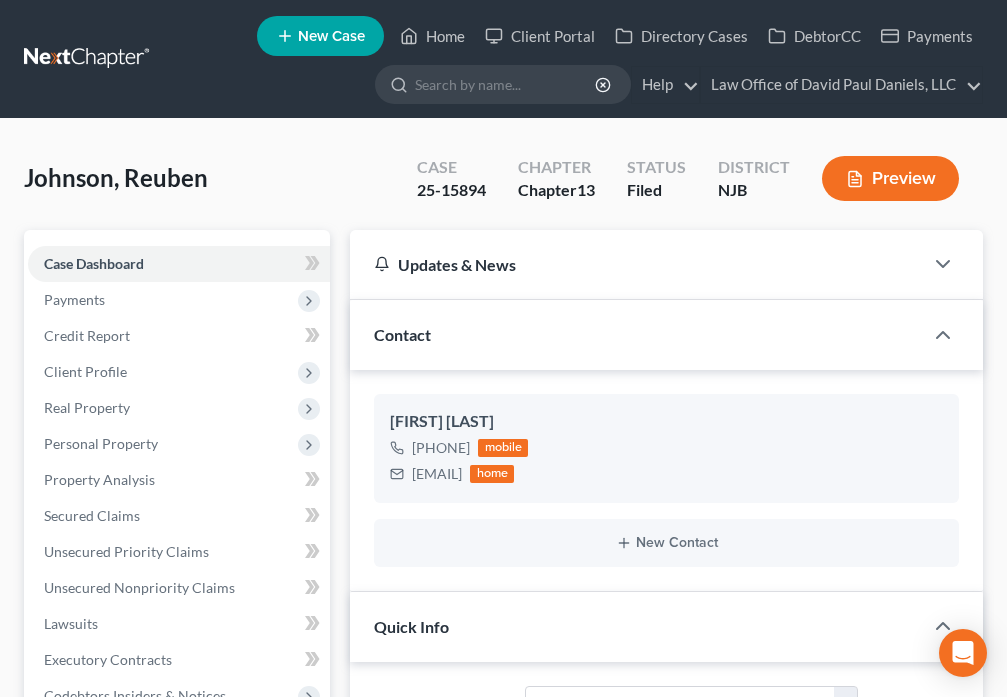 scroll, scrollTop: 65, scrollLeft: 0, axis: vertical 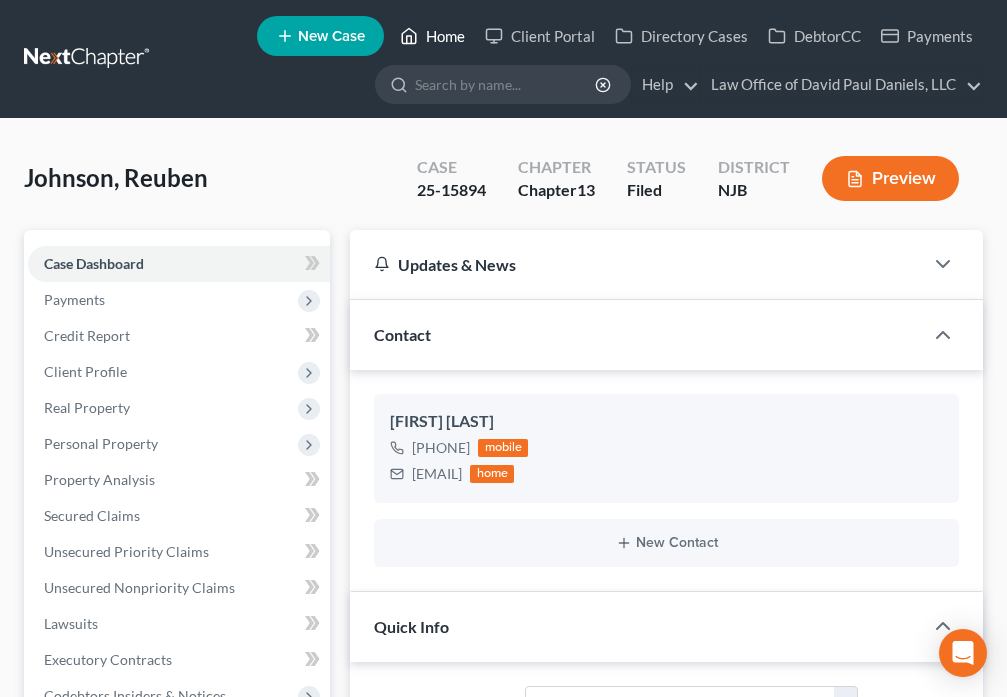 click 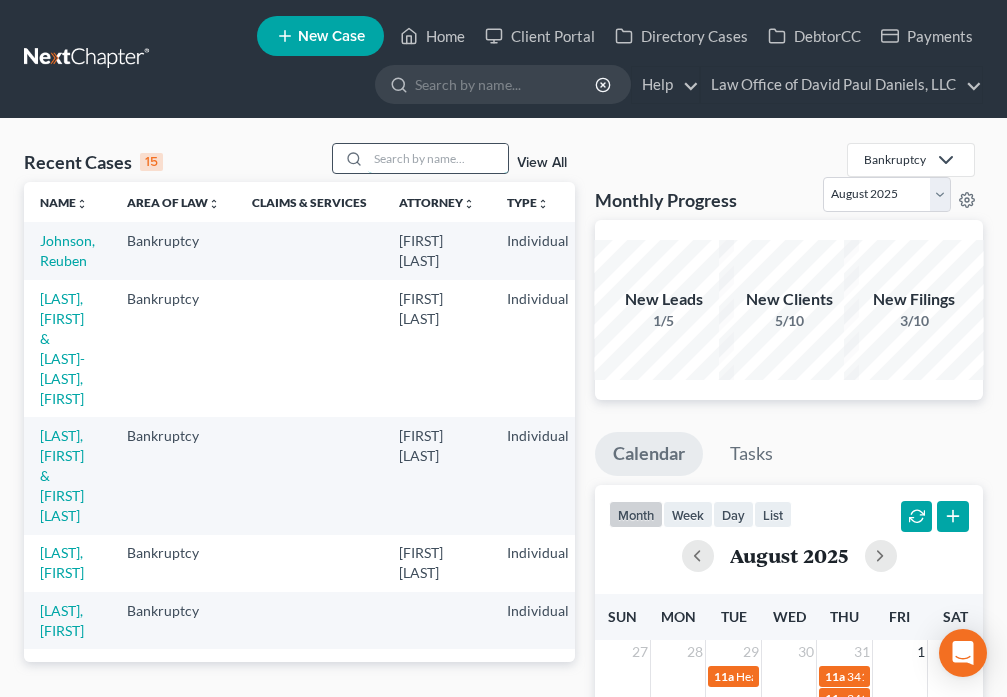 click at bounding box center (438, 158) 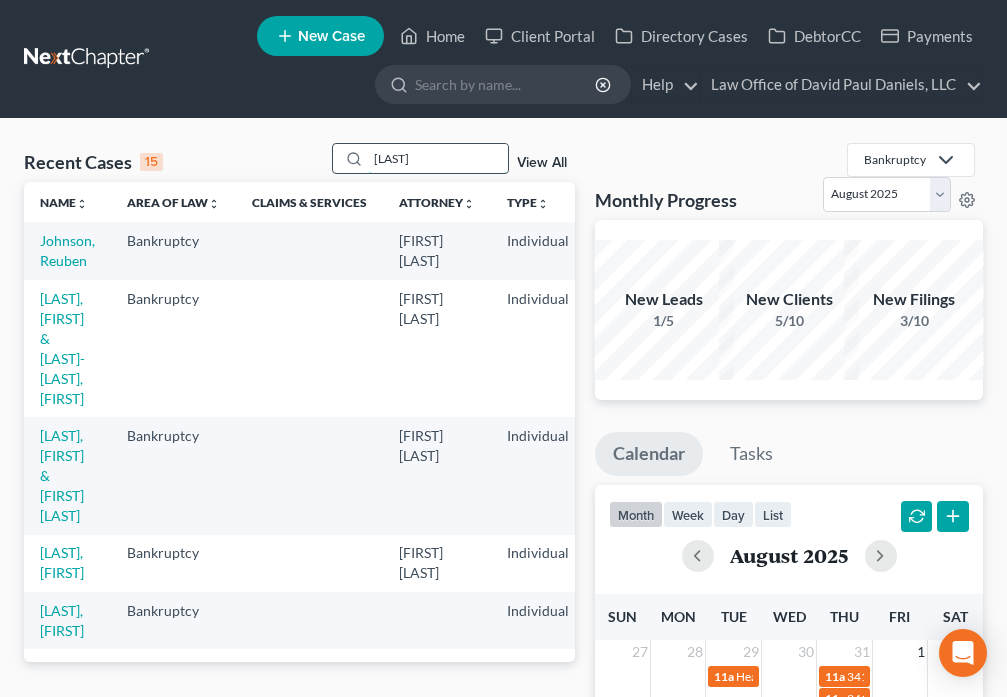 type on "[LAST]" 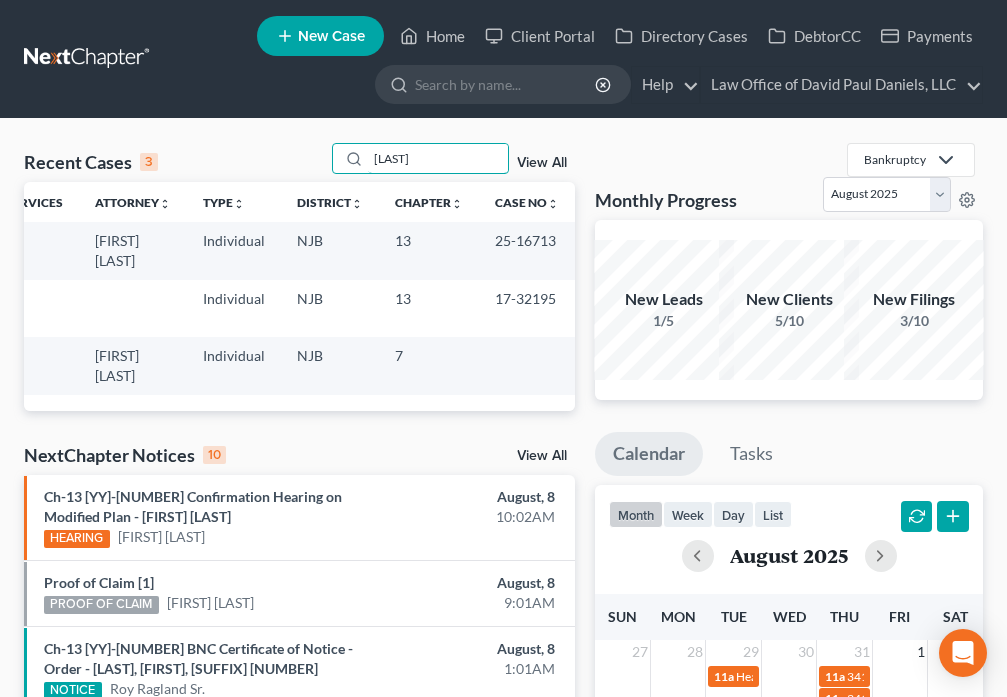 scroll, scrollTop: 0, scrollLeft: 0, axis: both 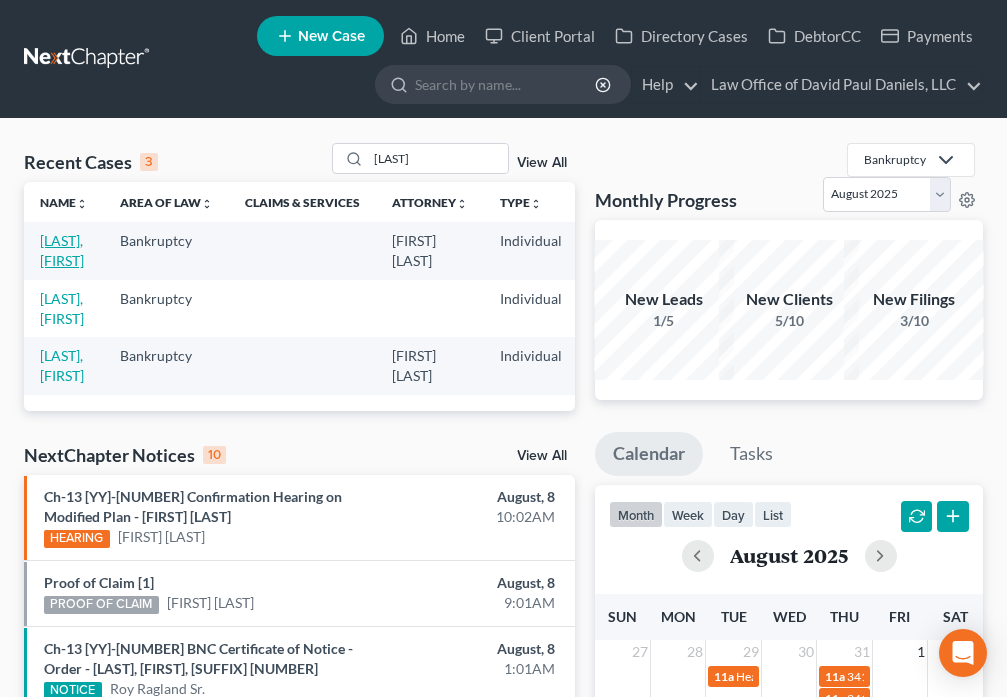 click on "[LAST], [FIRST]" at bounding box center (62, 250) 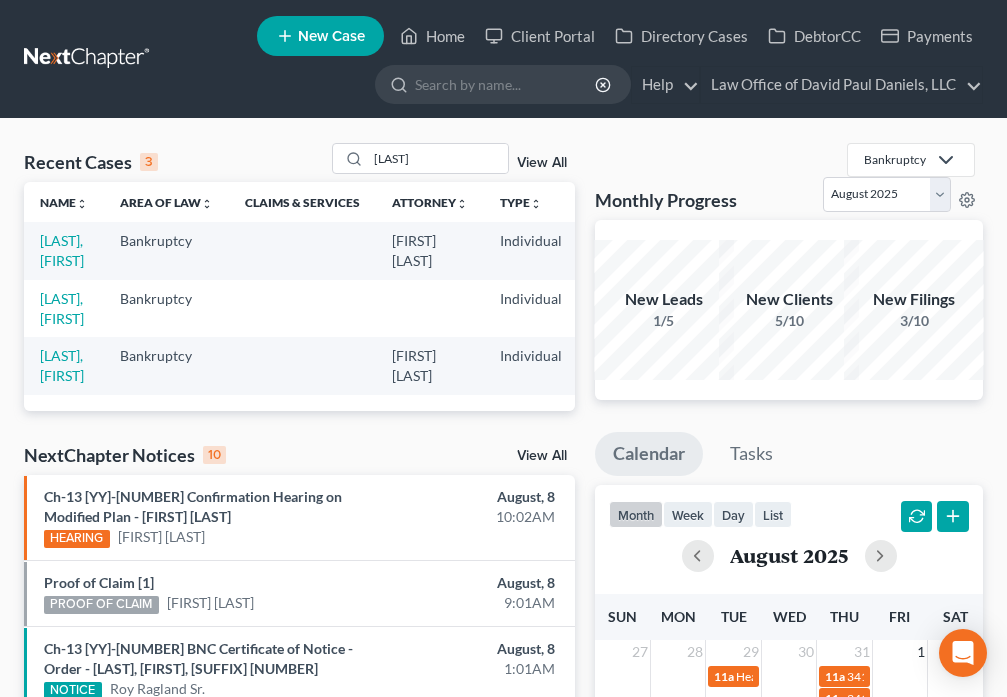 select on "6" 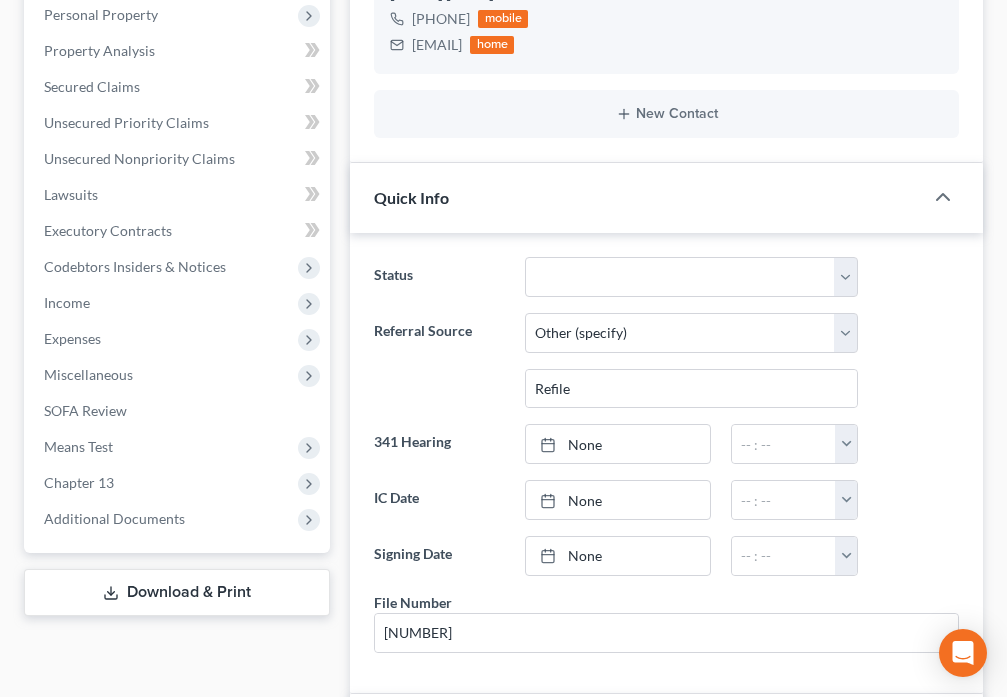 scroll, scrollTop: 490, scrollLeft: 0, axis: vertical 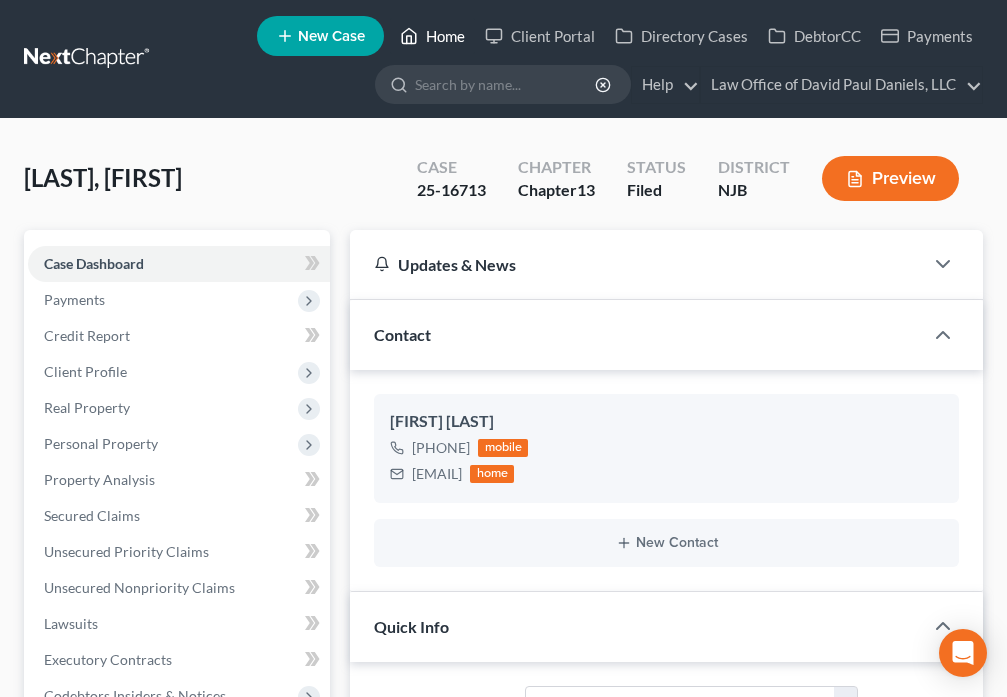click 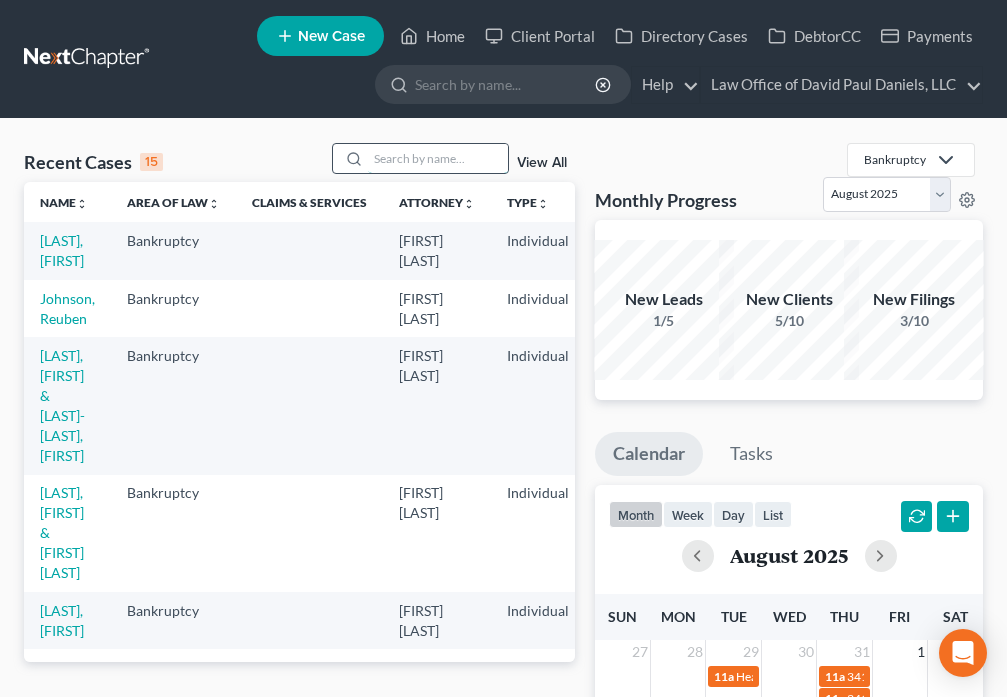 click at bounding box center [438, 158] 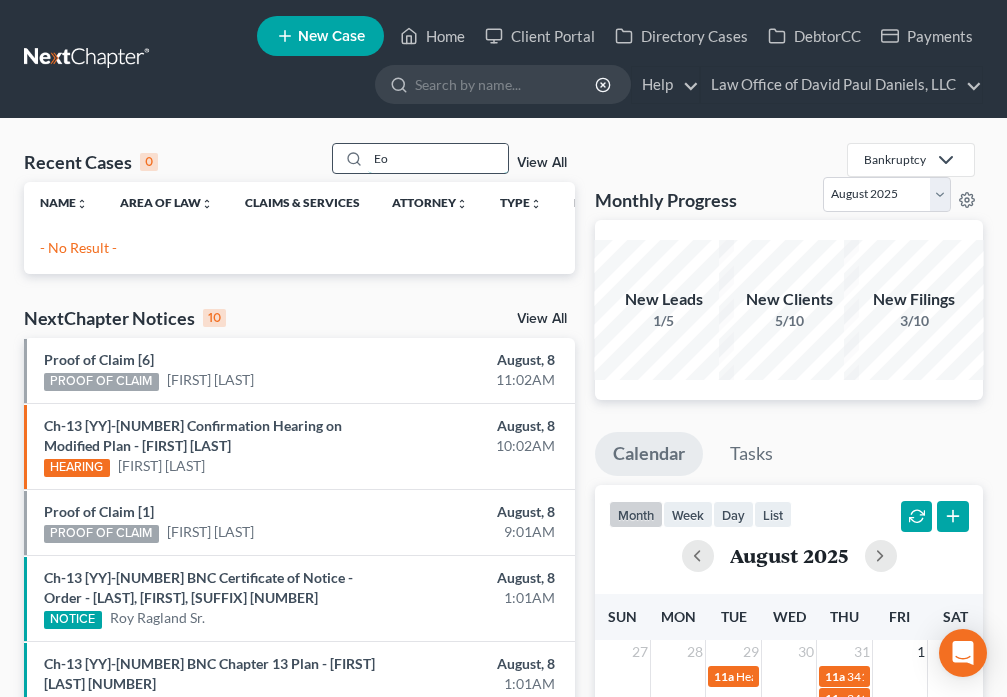 type on "E" 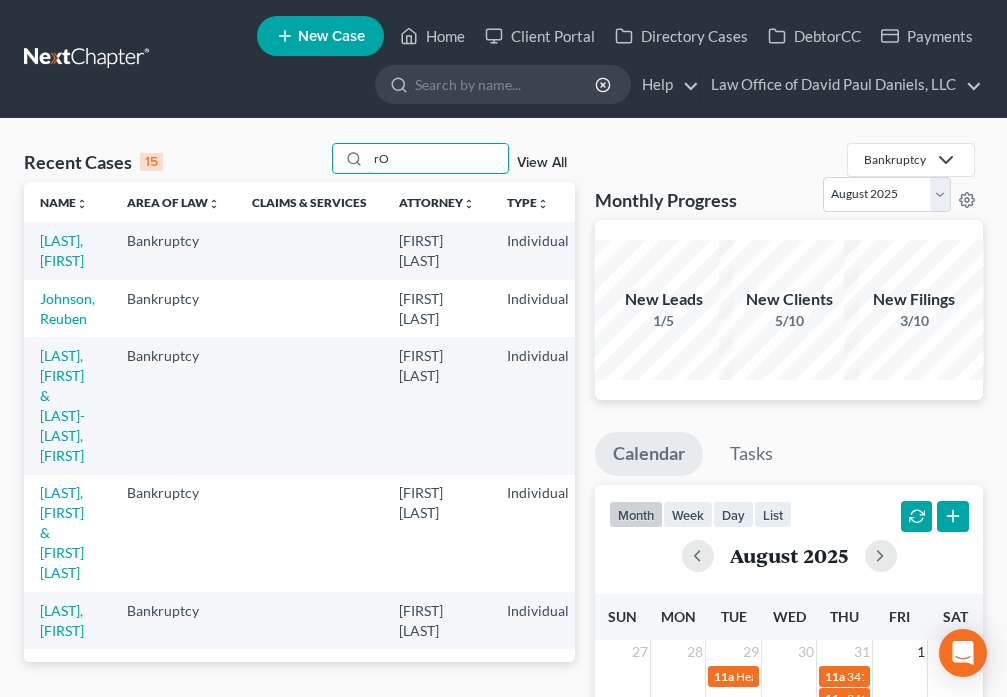 type on "r" 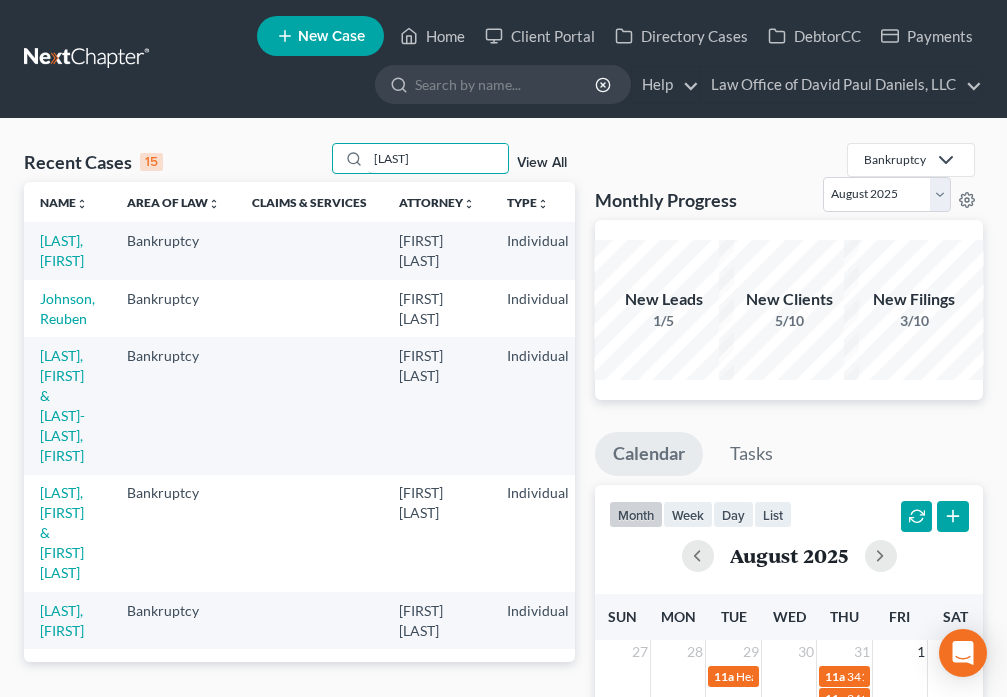 type on "[LAST]" 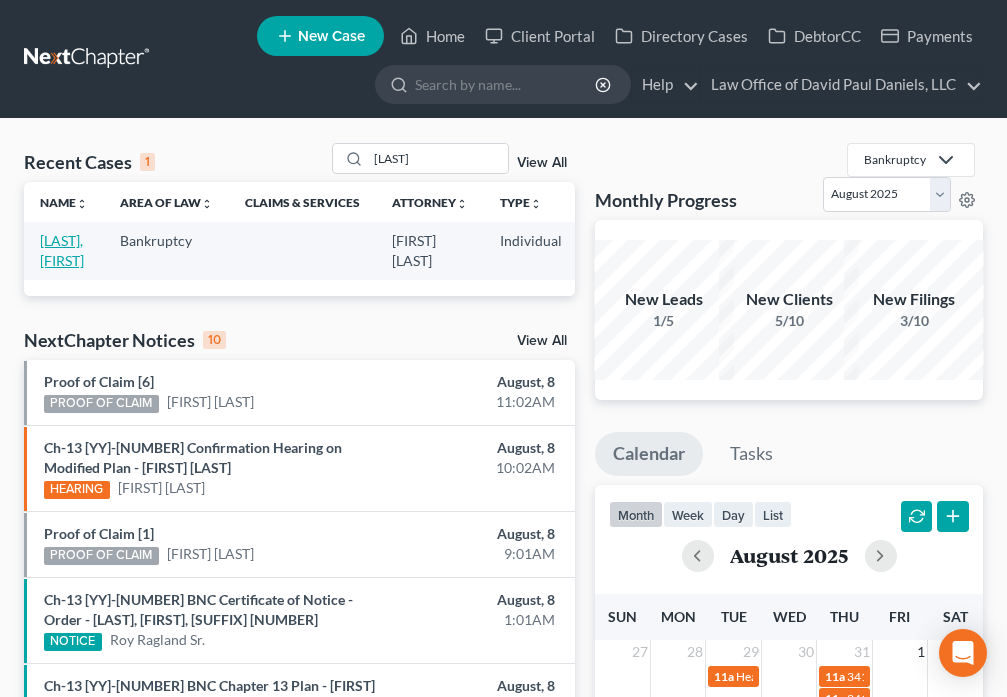click on "[LAST], [FIRST]" at bounding box center (62, 250) 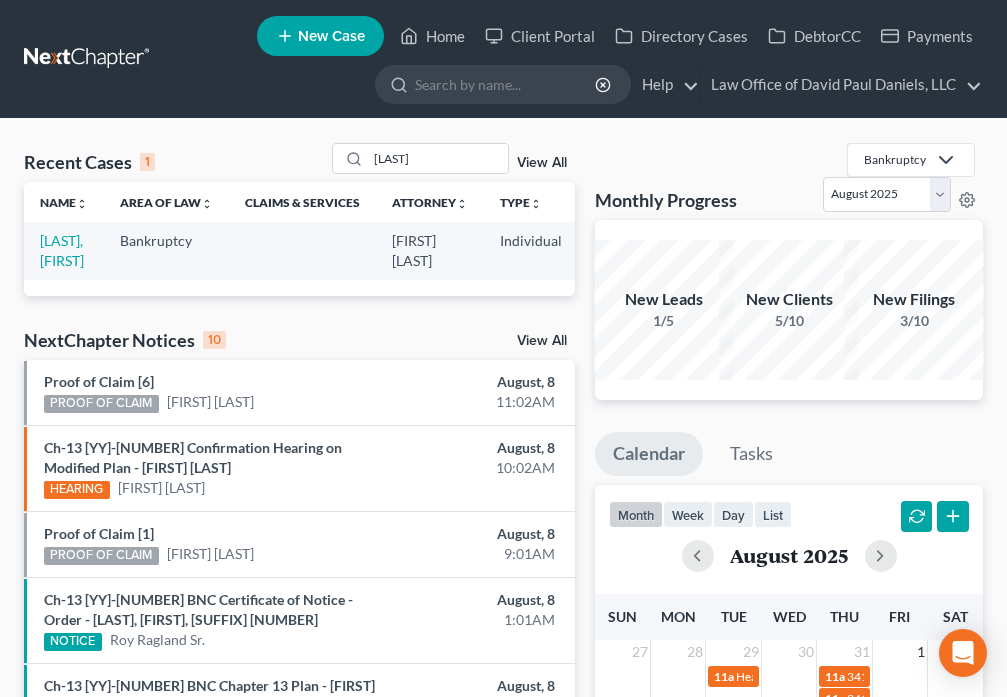 select on "6" 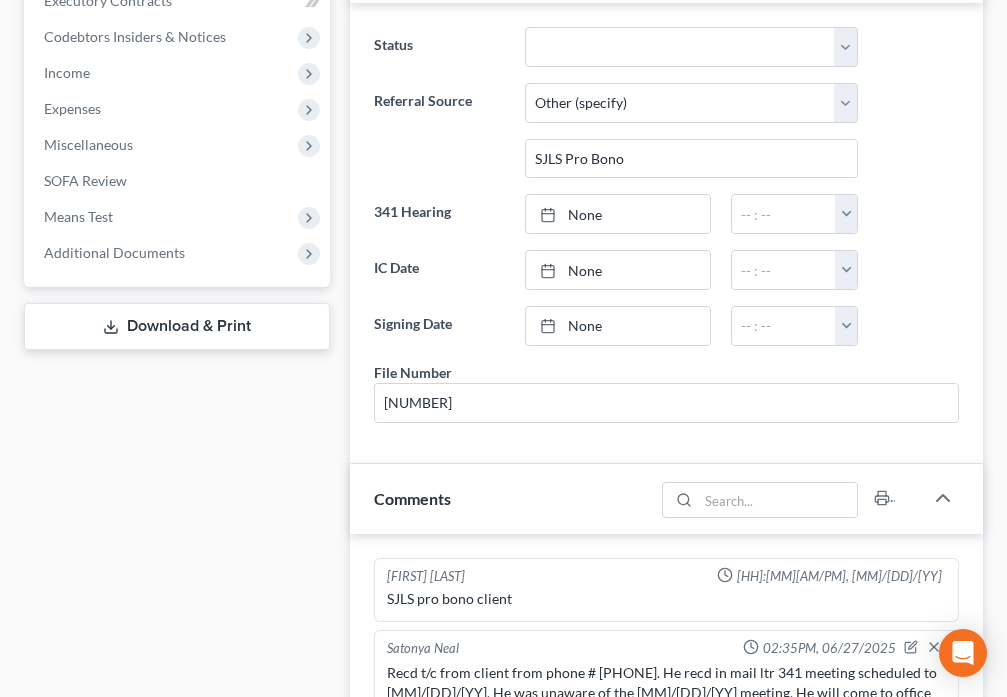 scroll, scrollTop: 793, scrollLeft: 0, axis: vertical 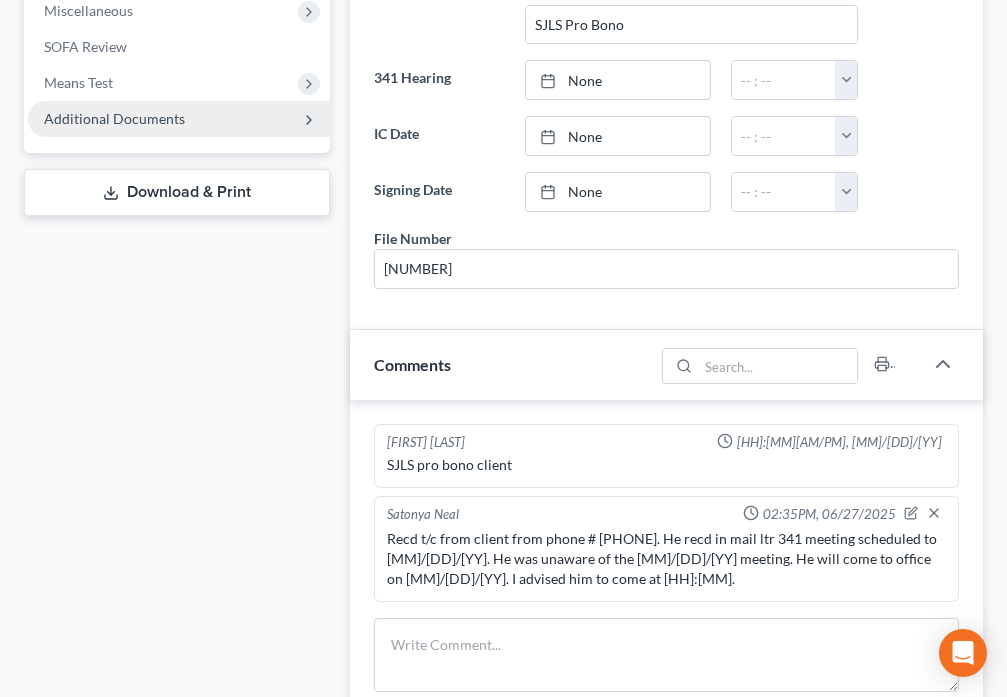 click on "Additional Documents" at bounding box center [179, 119] 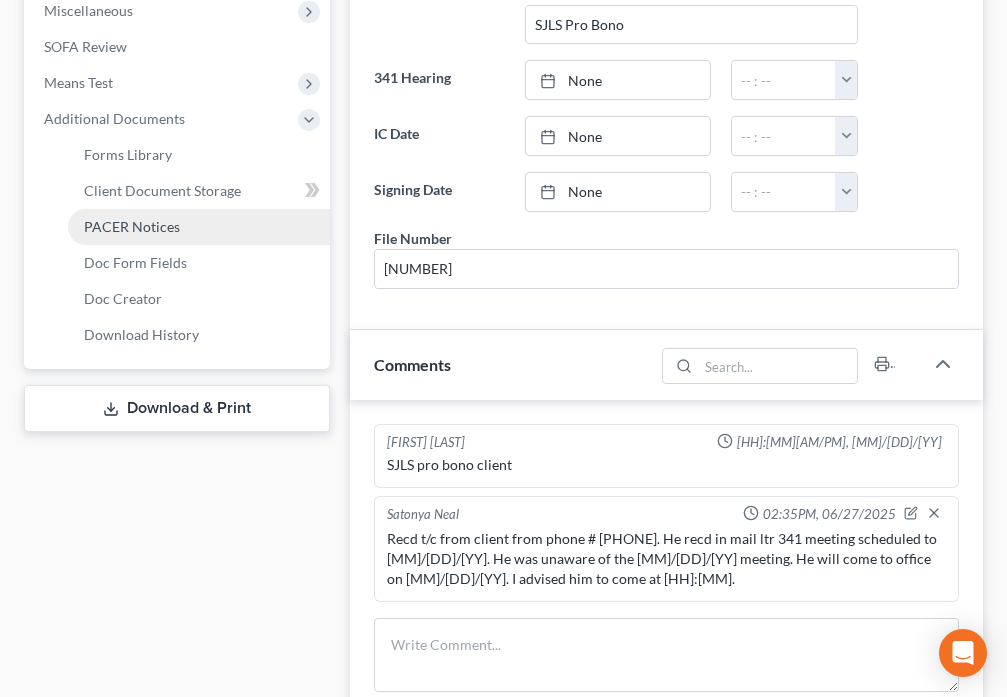 click on "PACER Notices" at bounding box center [132, 226] 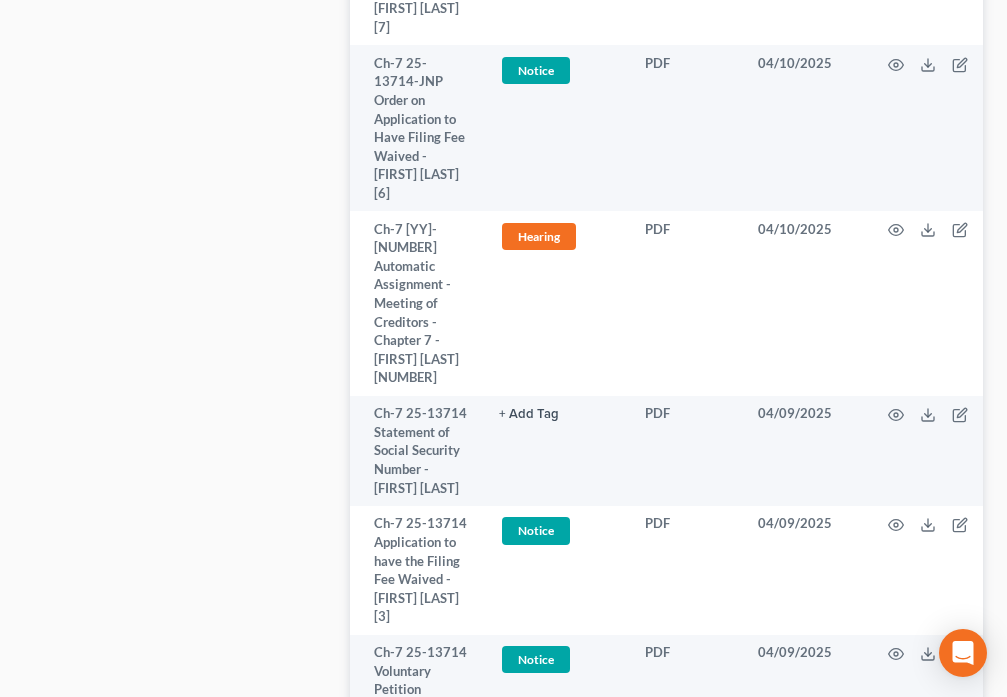 scroll, scrollTop: 2077, scrollLeft: 0, axis: vertical 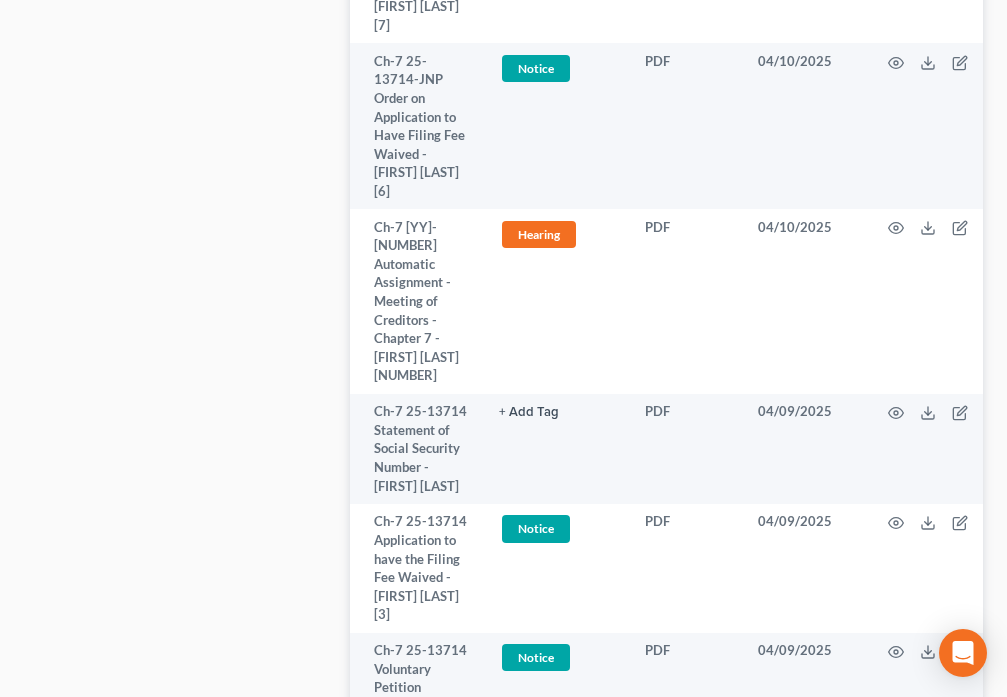 click 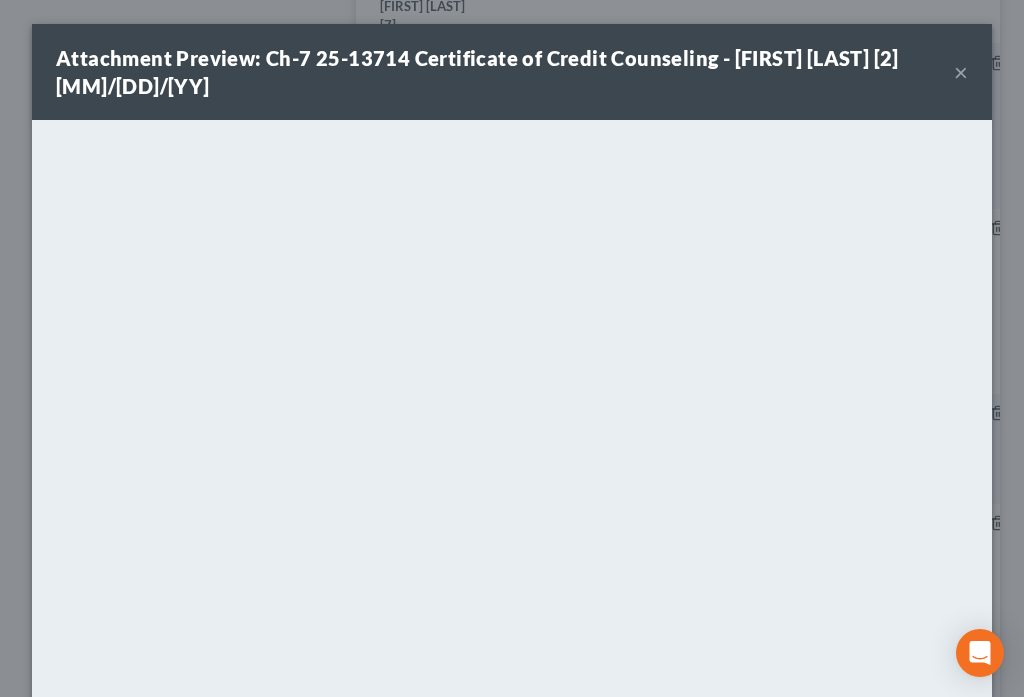 click on "×" at bounding box center (961, 72) 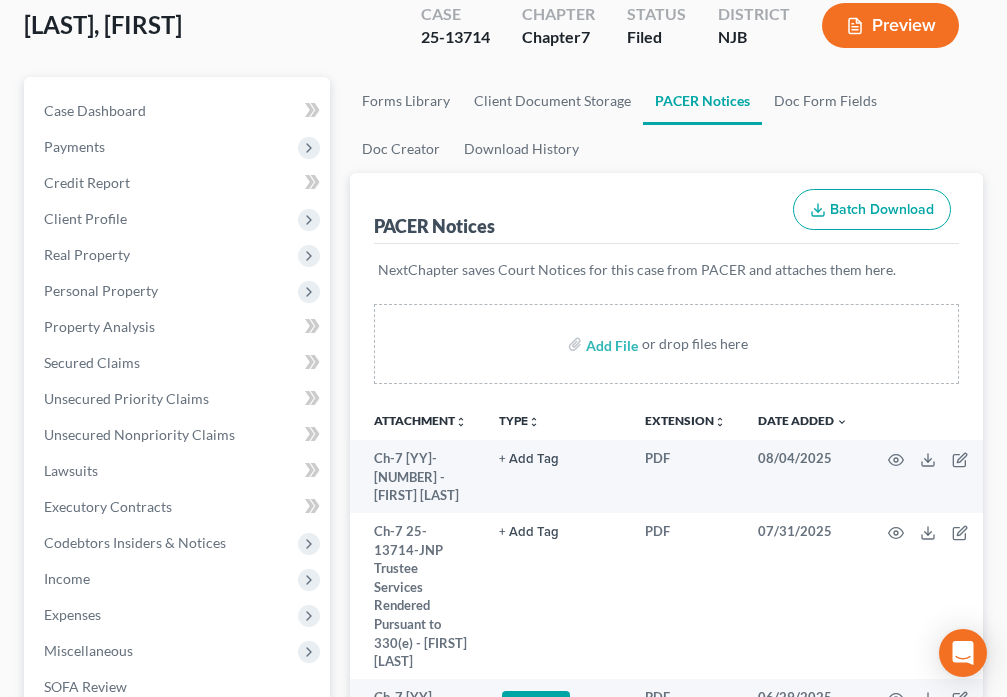 scroll, scrollTop: 0, scrollLeft: 0, axis: both 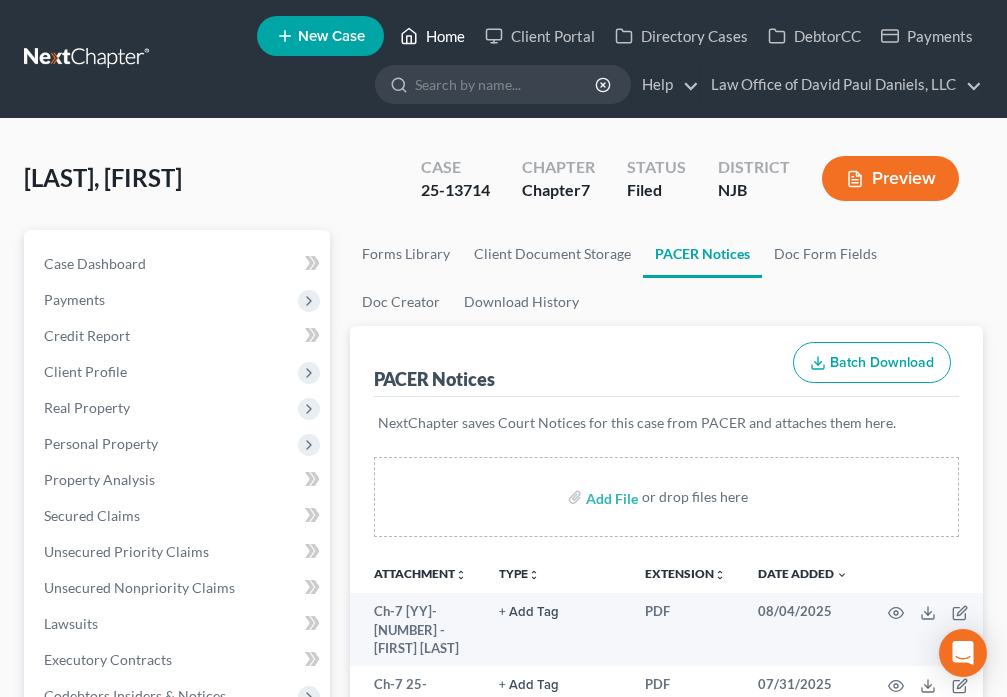 click 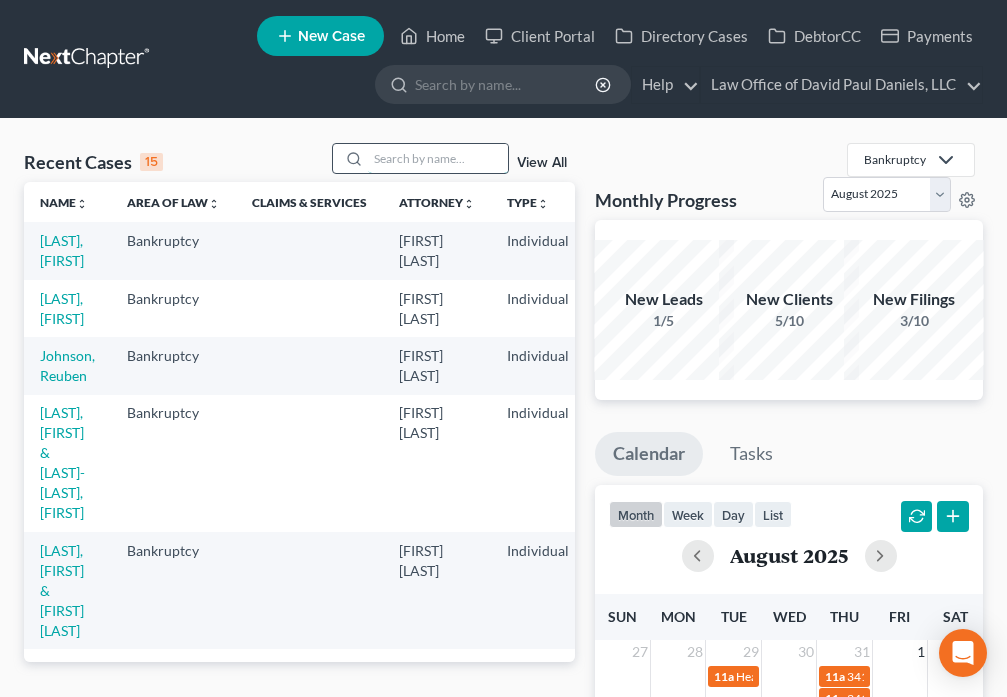 click at bounding box center [438, 158] 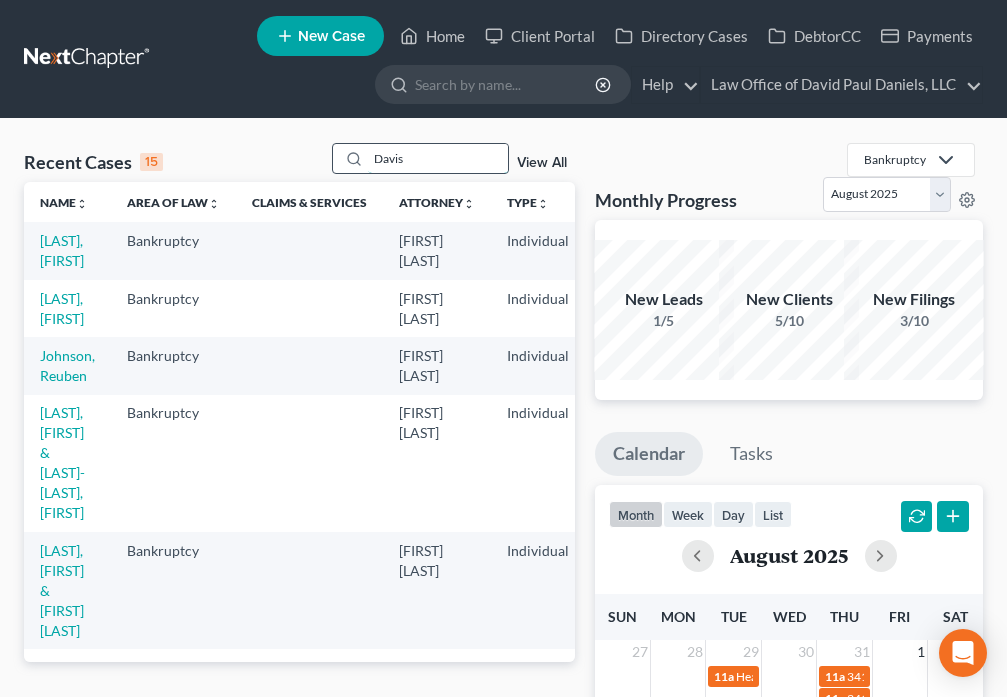 type on "Davis" 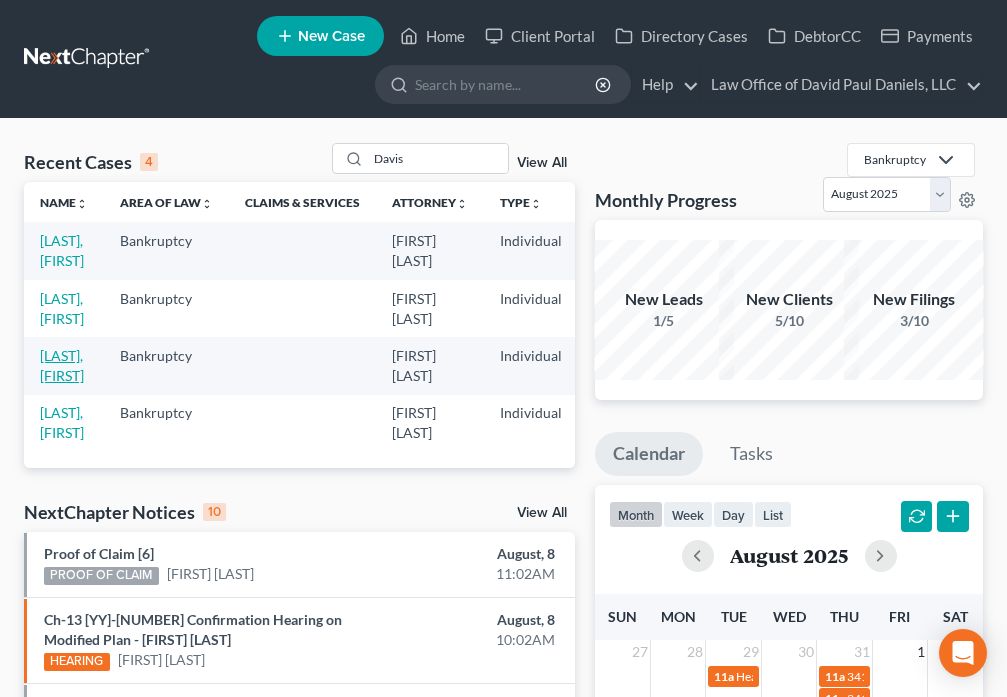 click on "[LAST], [FIRST]" at bounding box center (62, 365) 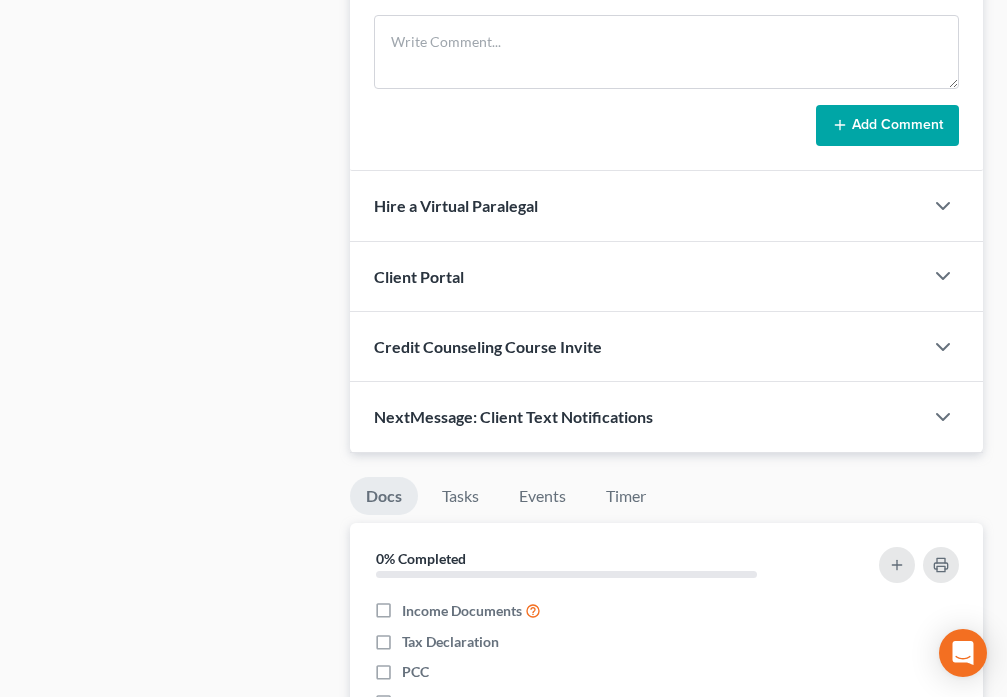 scroll, scrollTop: 1237, scrollLeft: 0, axis: vertical 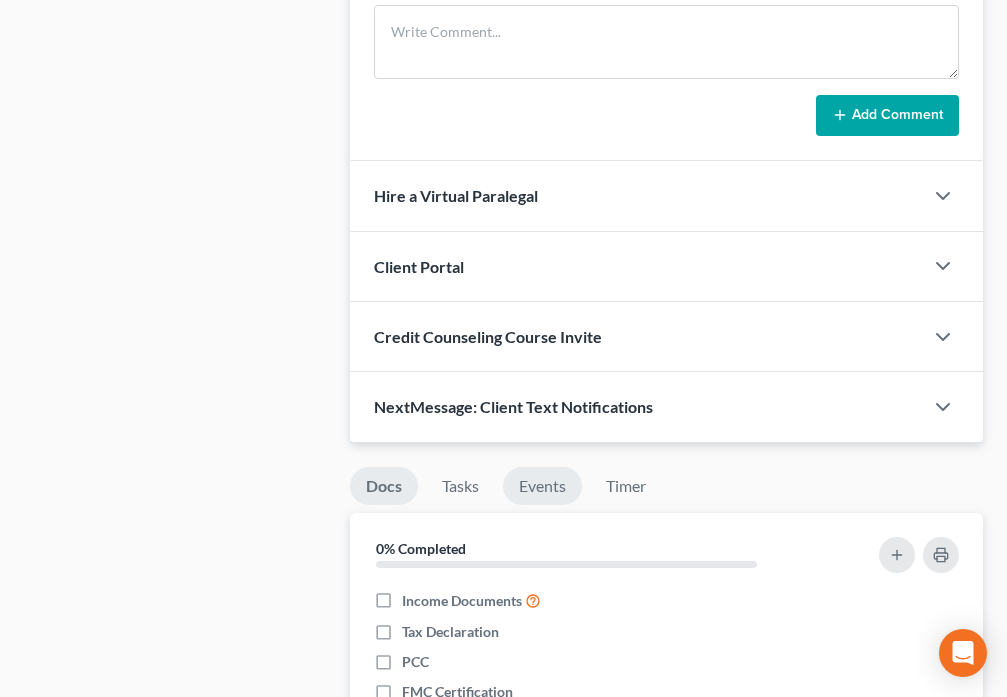 click on "Events" at bounding box center [542, 486] 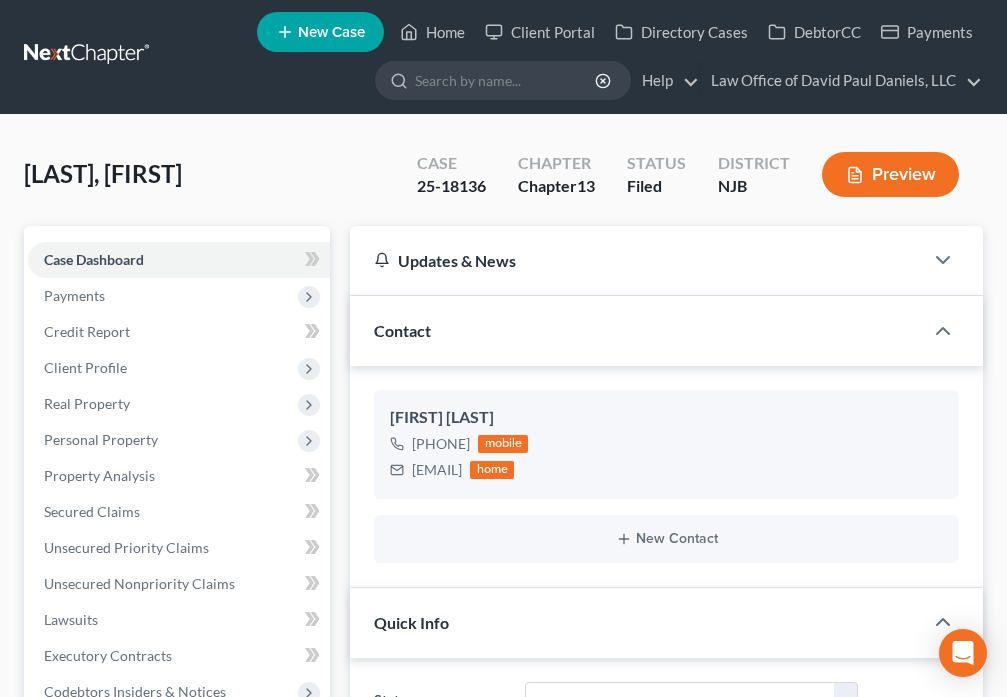 scroll, scrollTop: 0, scrollLeft: 0, axis: both 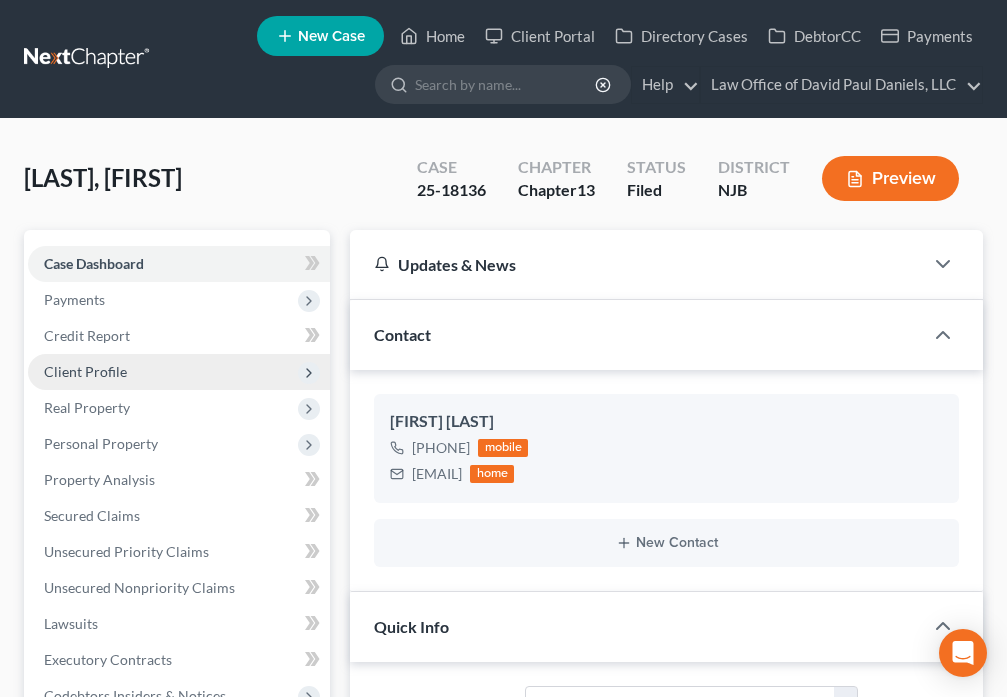 click on "Client Profile" at bounding box center (179, 372) 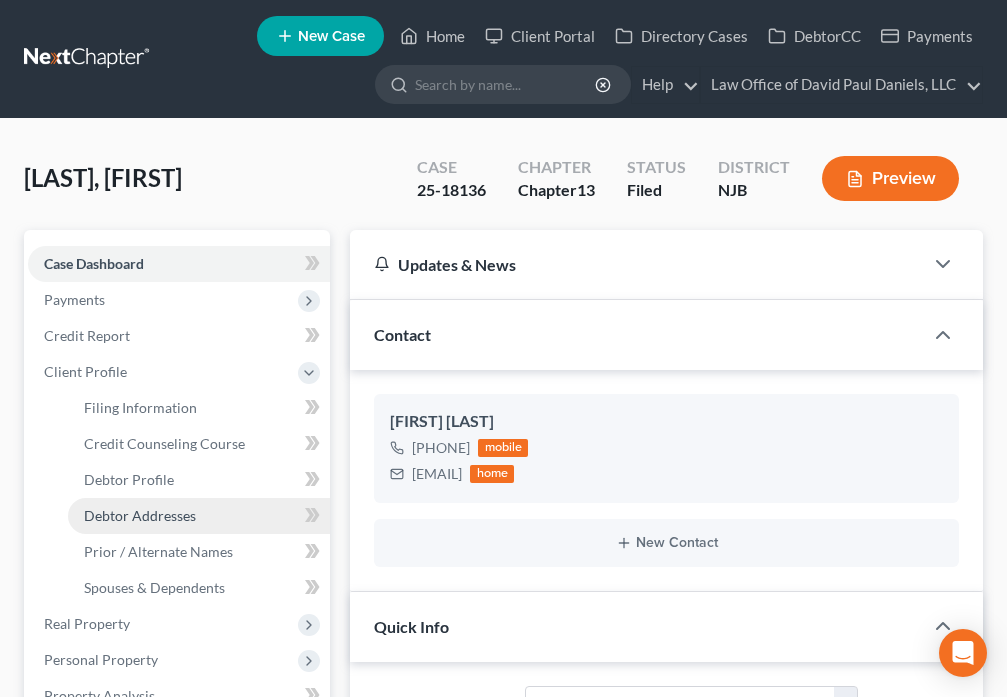 drag, startPoint x: 146, startPoint y: 518, endPoint x: 254, endPoint y: 518, distance: 108 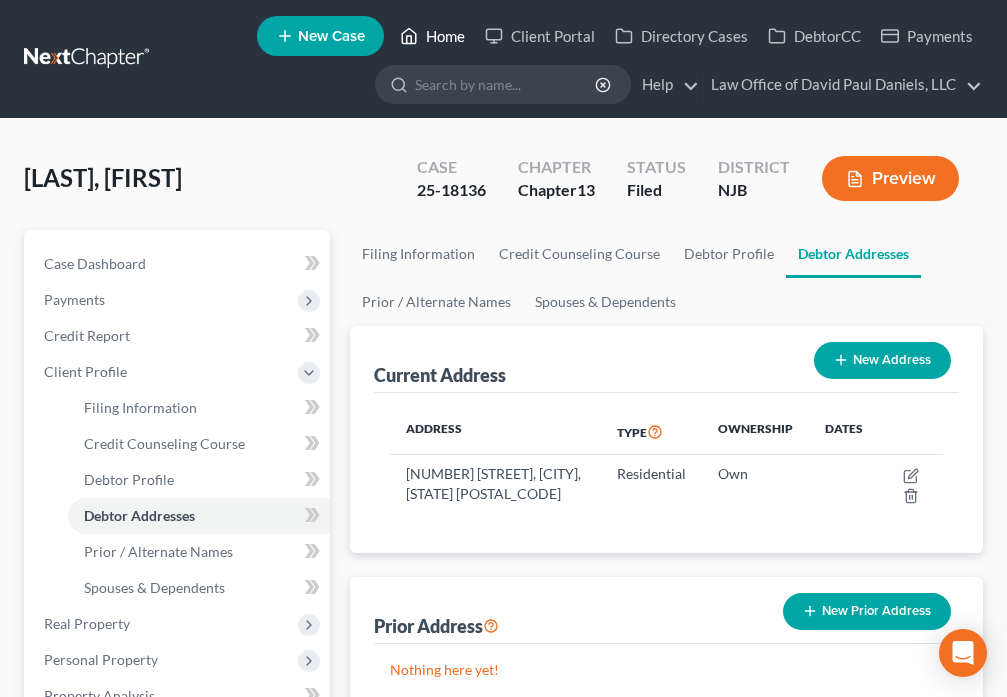 click 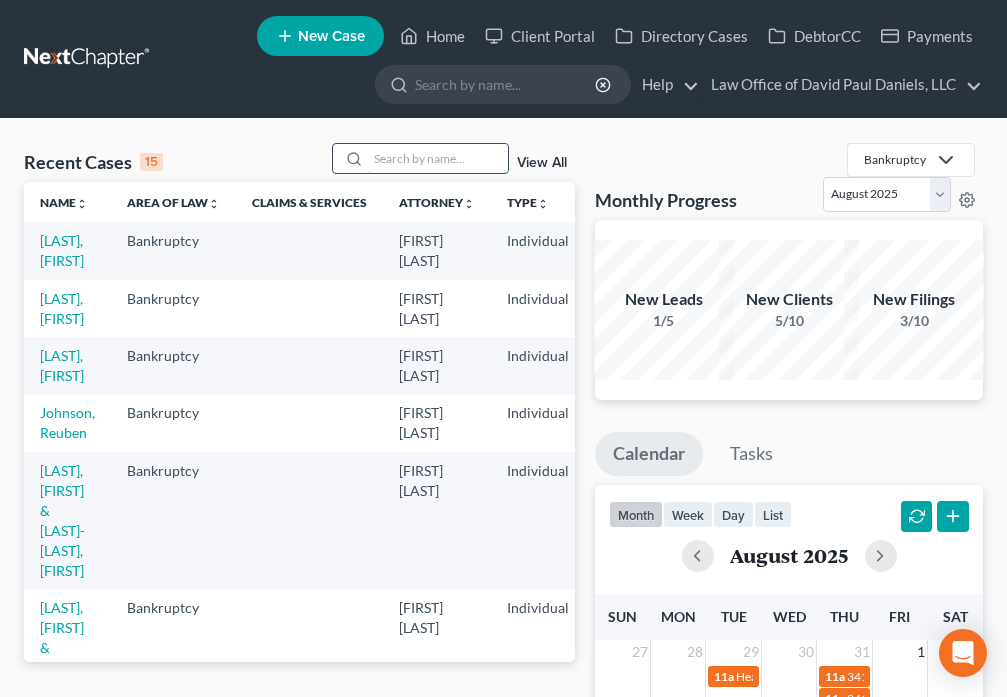 click at bounding box center (438, 158) 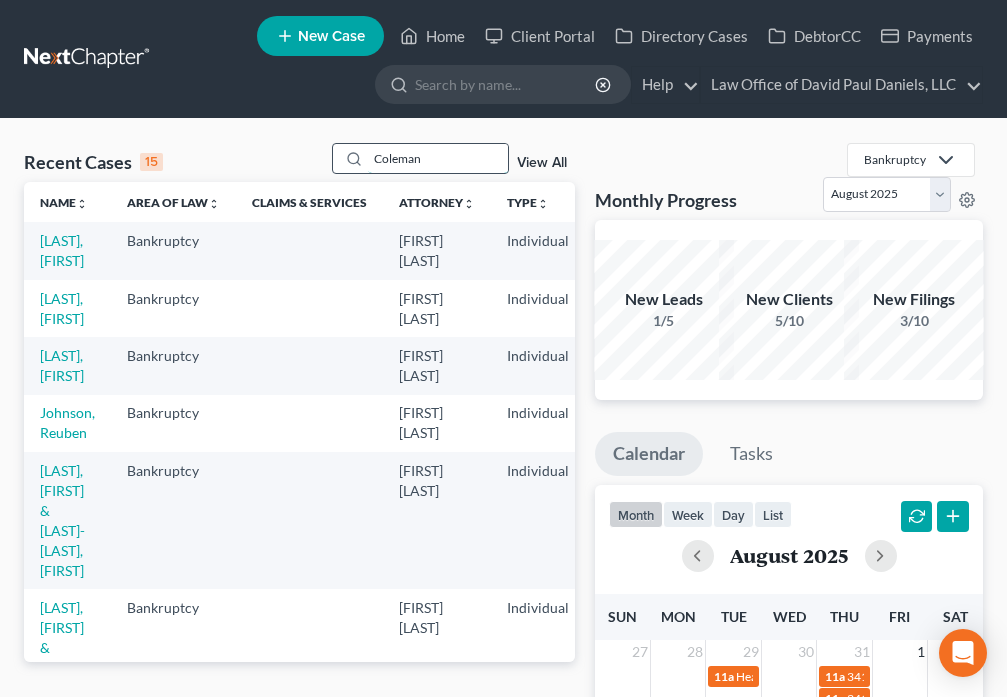 type on "Coleman" 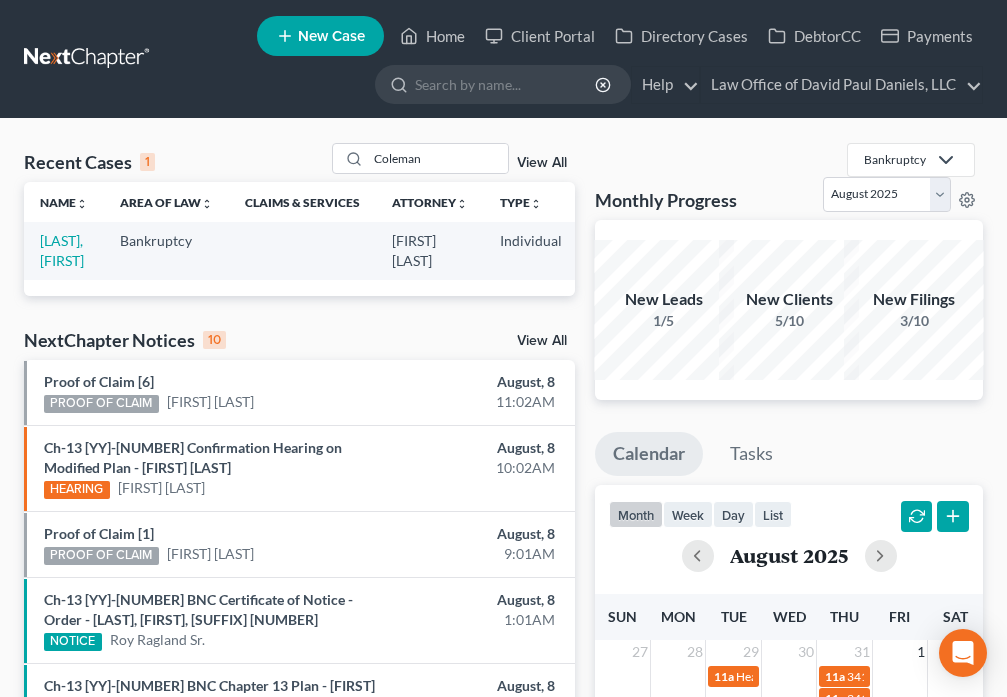 click on "[LAST], [FIRST]" at bounding box center [64, 250] 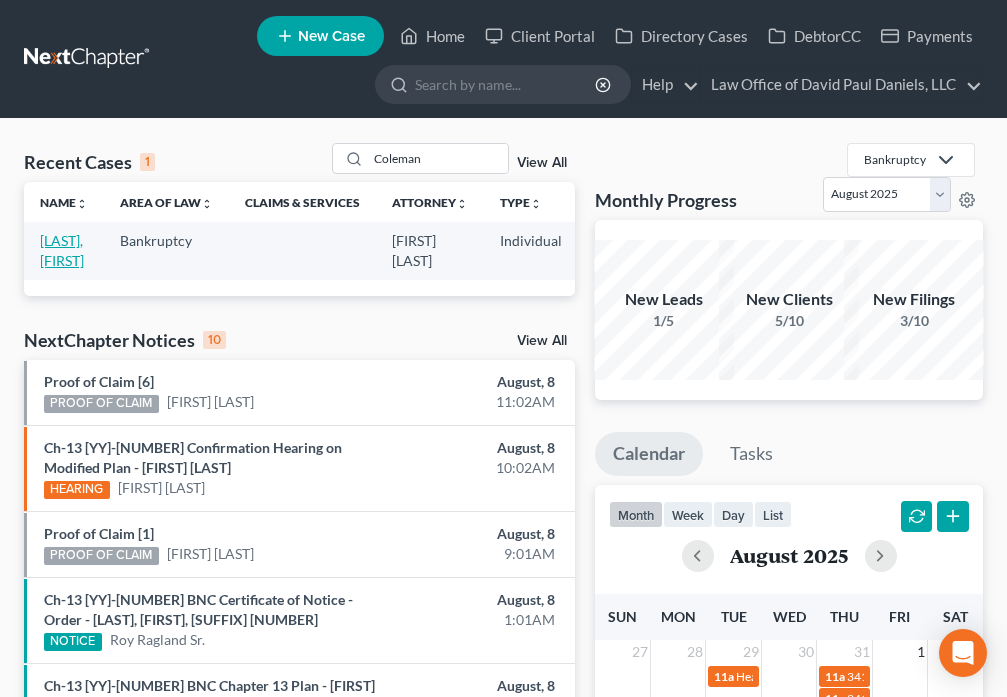 click on "[LAST], [FIRST]" at bounding box center (62, 250) 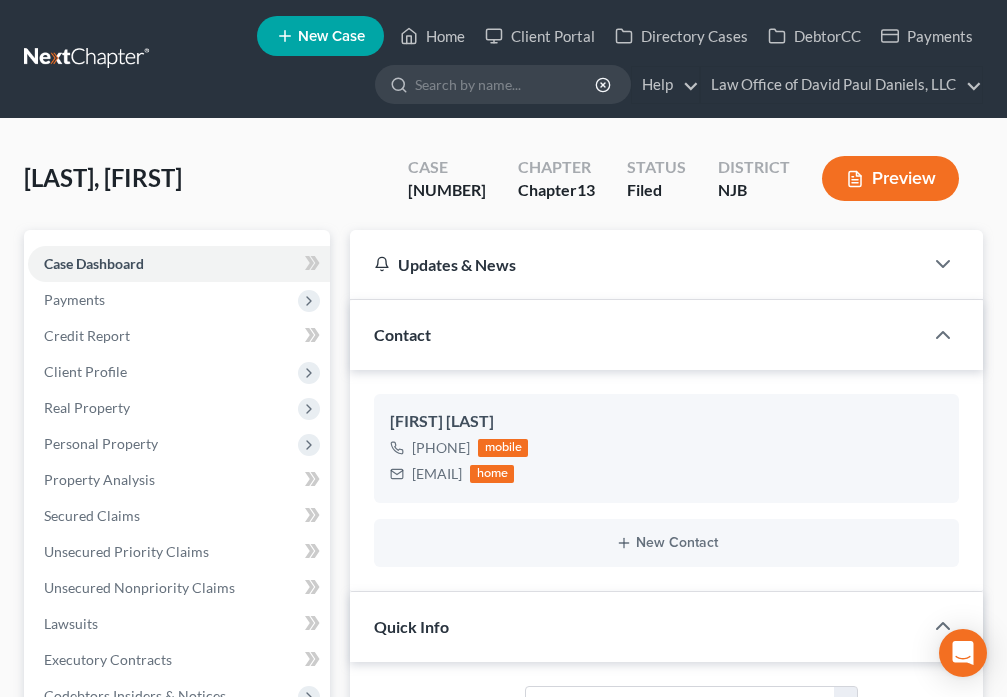 scroll, scrollTop: 498, scrollLeft: 0, axis: vertical 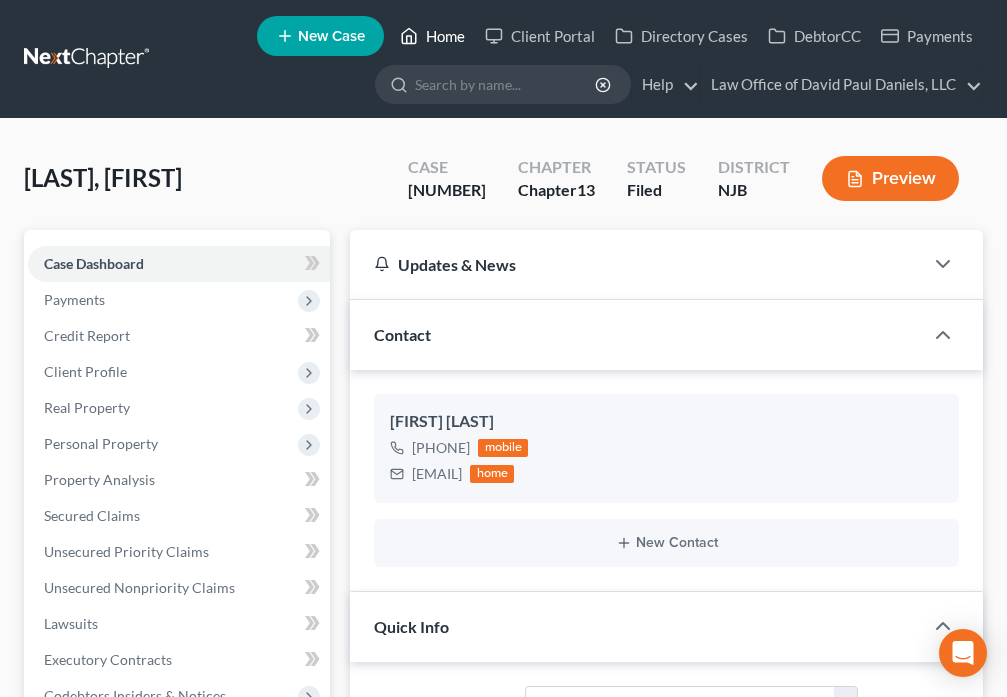 click on "Home" at bounding box center (432, 36) 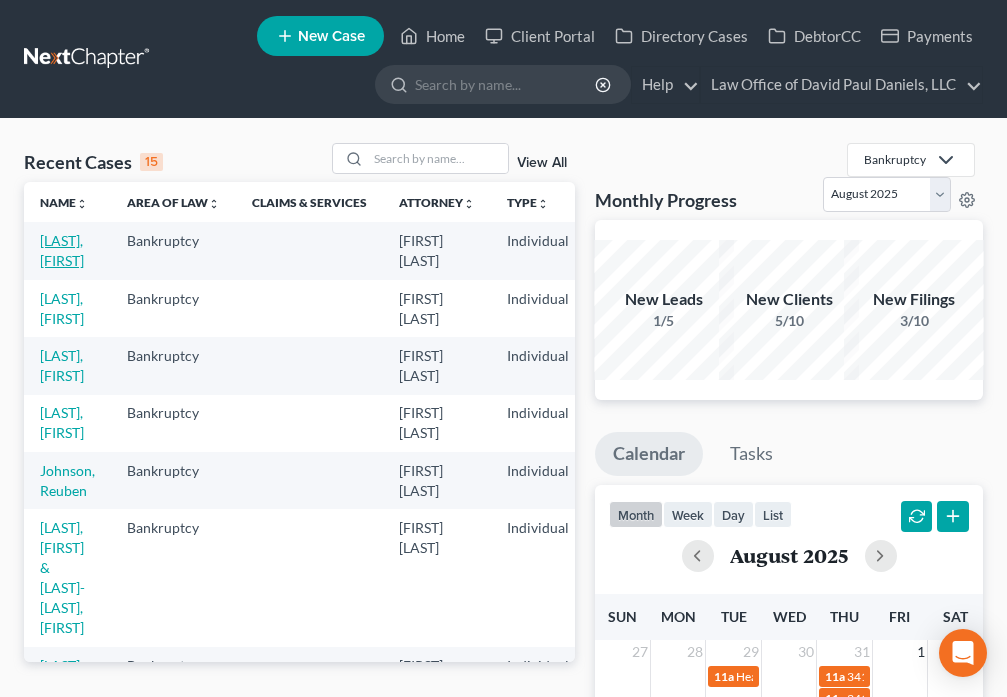 click on "[LAST], [FIRST]" at bounding box center (62, 250) 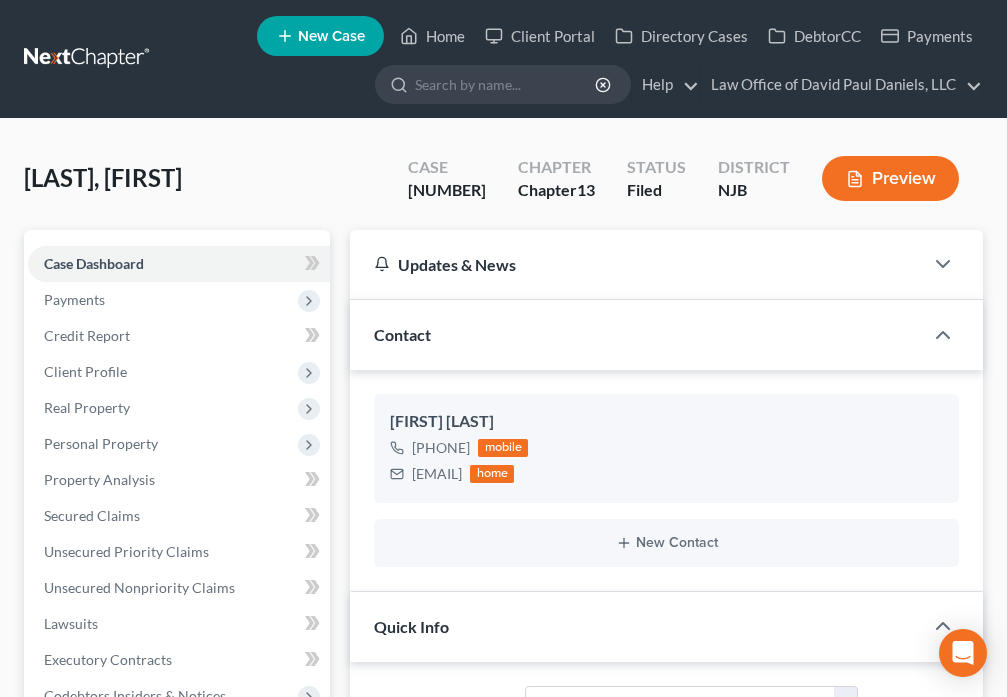scroll, scrollTop: 271, scrollLeft: 0, axis: vertical 